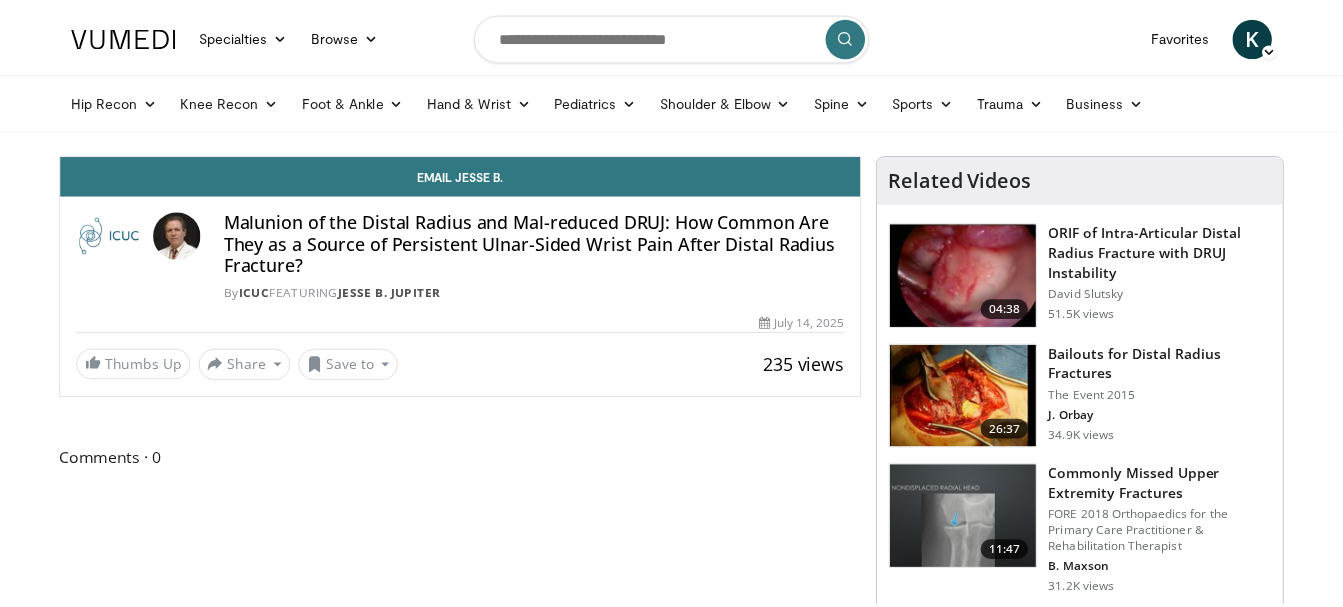 scroll, scrollTop: 0, scrollLeft: 0, axis: both 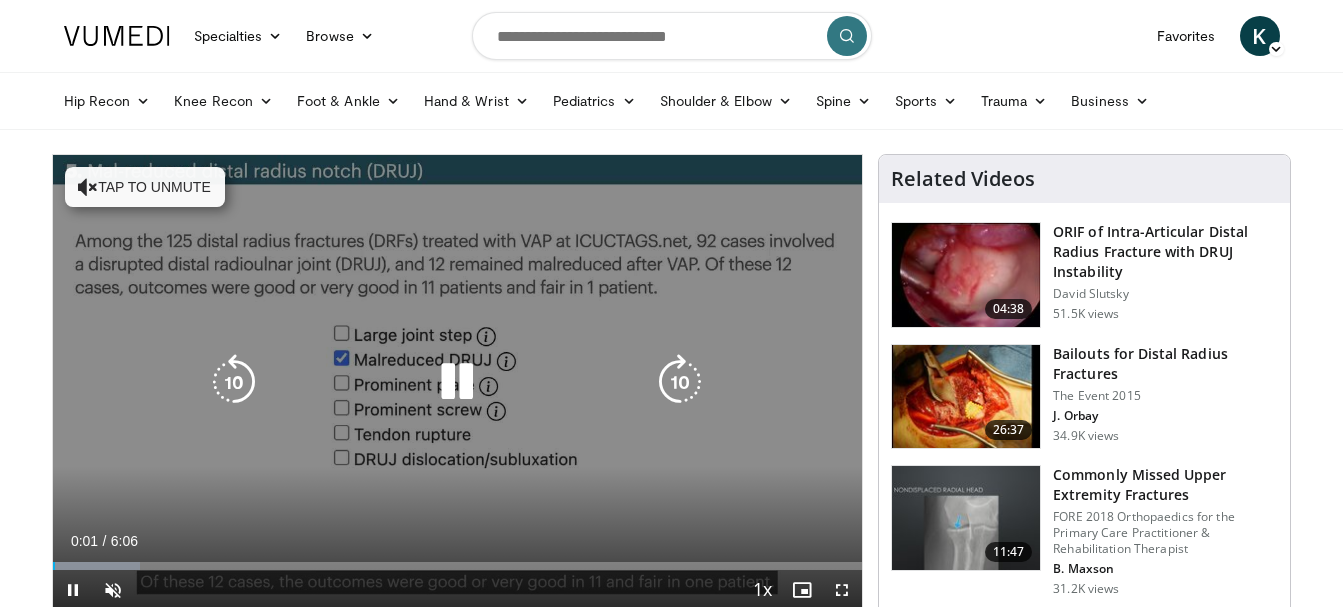 click at bounding box center (457, 382) 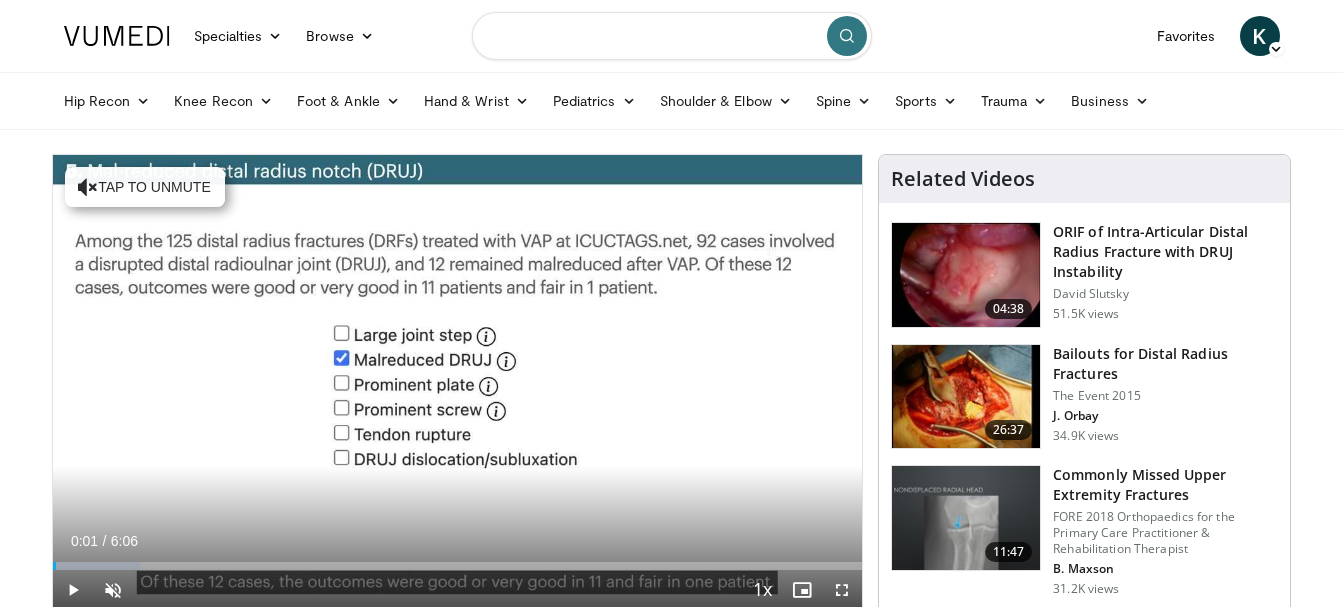click at bounding box center [672, 36] 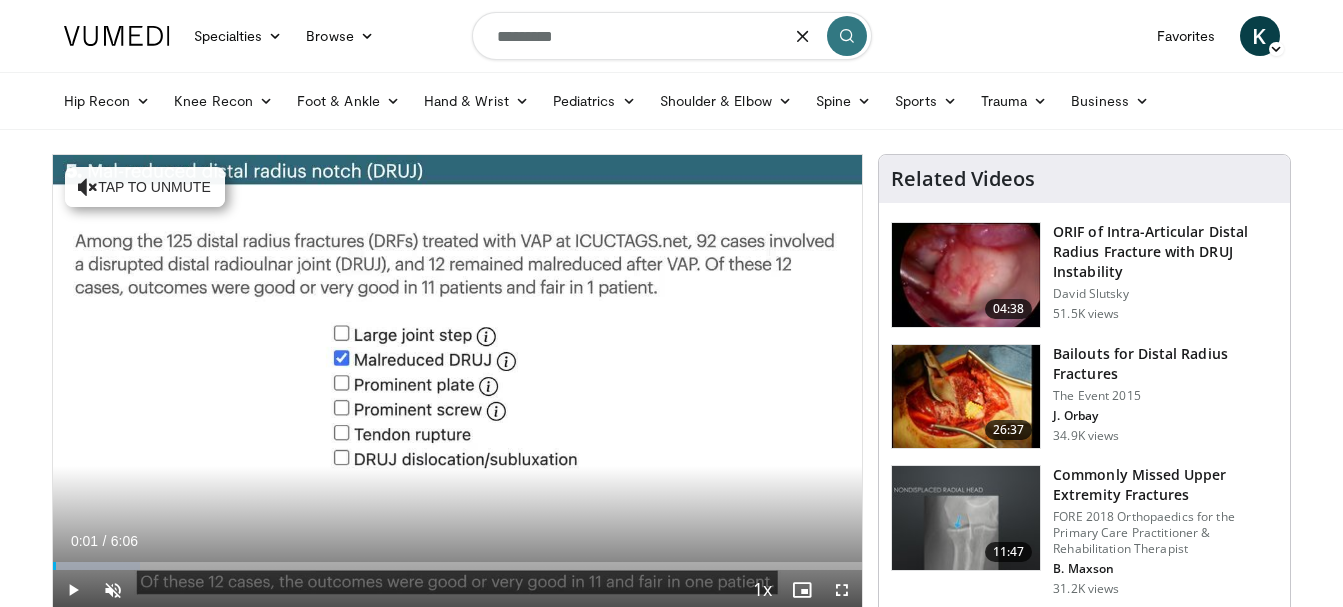 type on "*********" 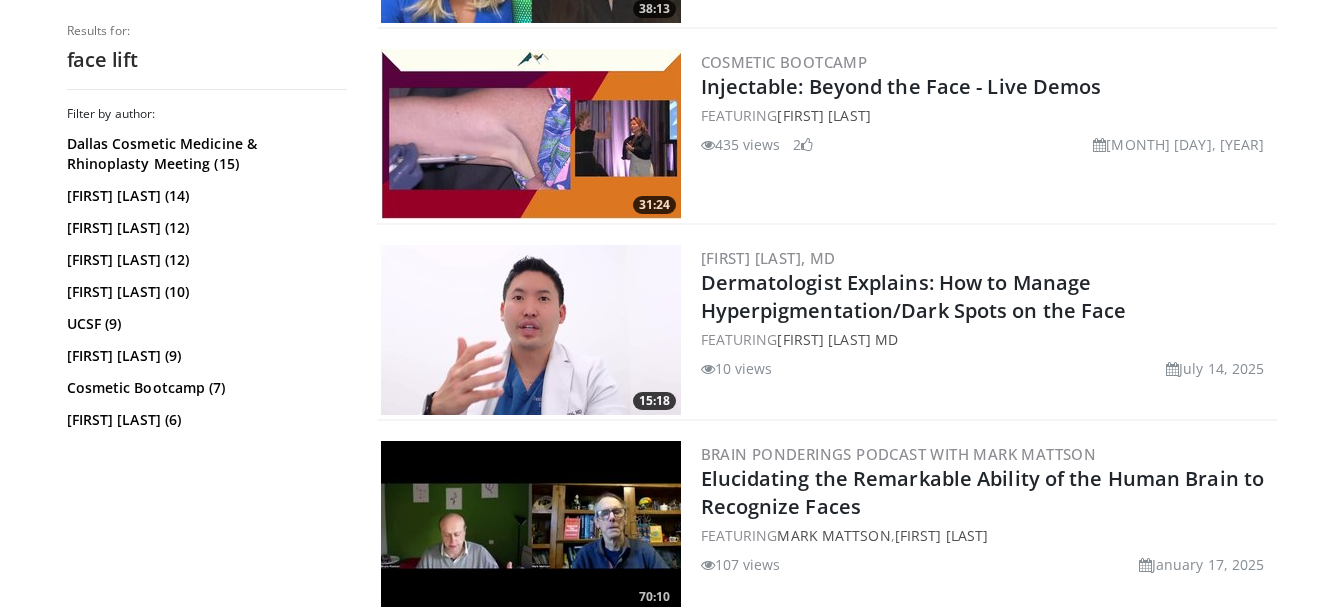 scroll, scrollTop: 3600, scrollLeft: 0, axis: vertical 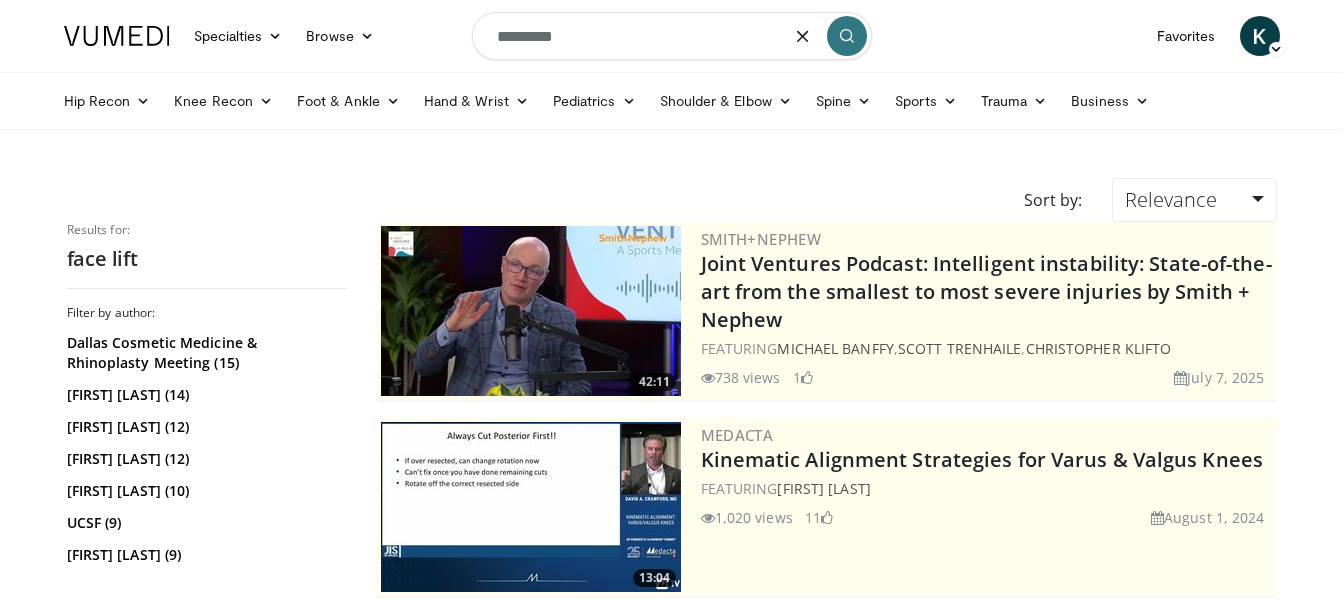 click on "*********" at bounding box center [672, 36] 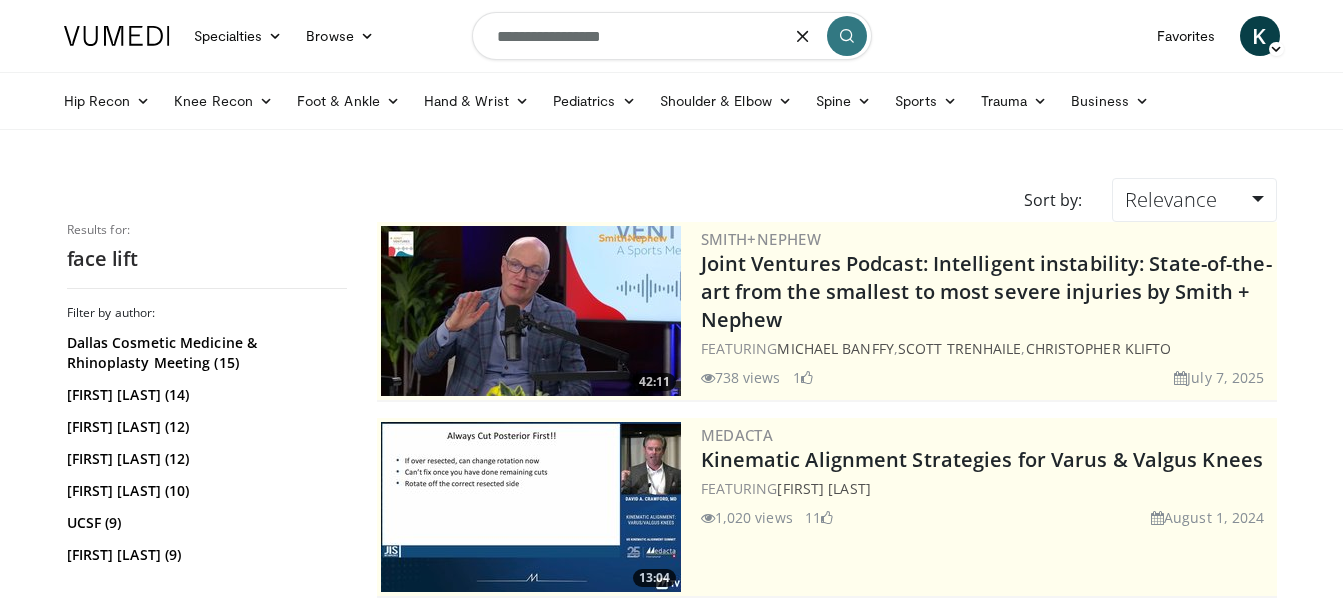 type on "**********" 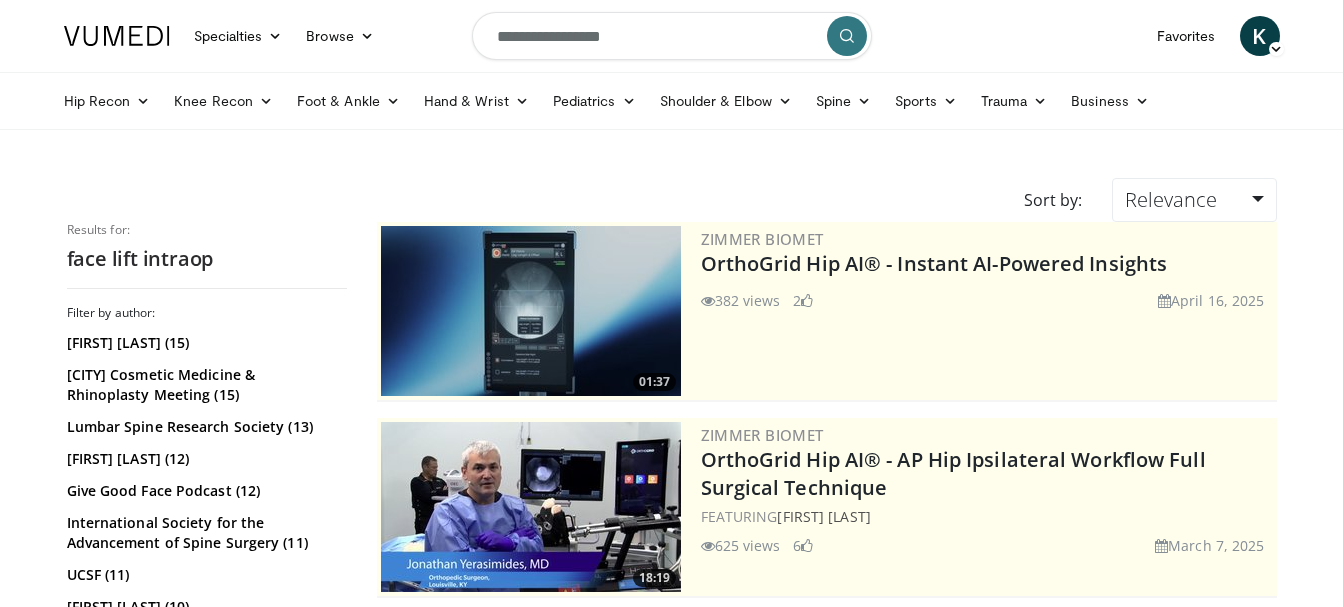 scroll, scrollTop: 0, scrollLeft: 0, axis: both 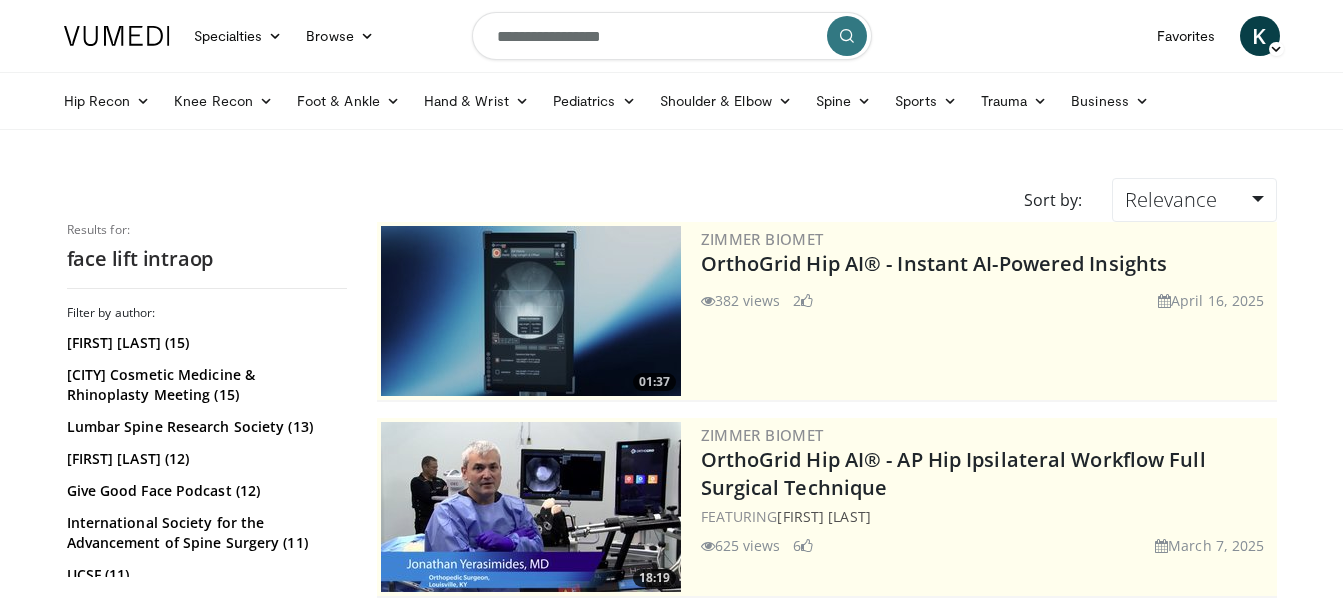 drag, startPoint x: 674, startPoint y: 10, endPoint x: 631, endPoint y: 39, distance: 51.86521 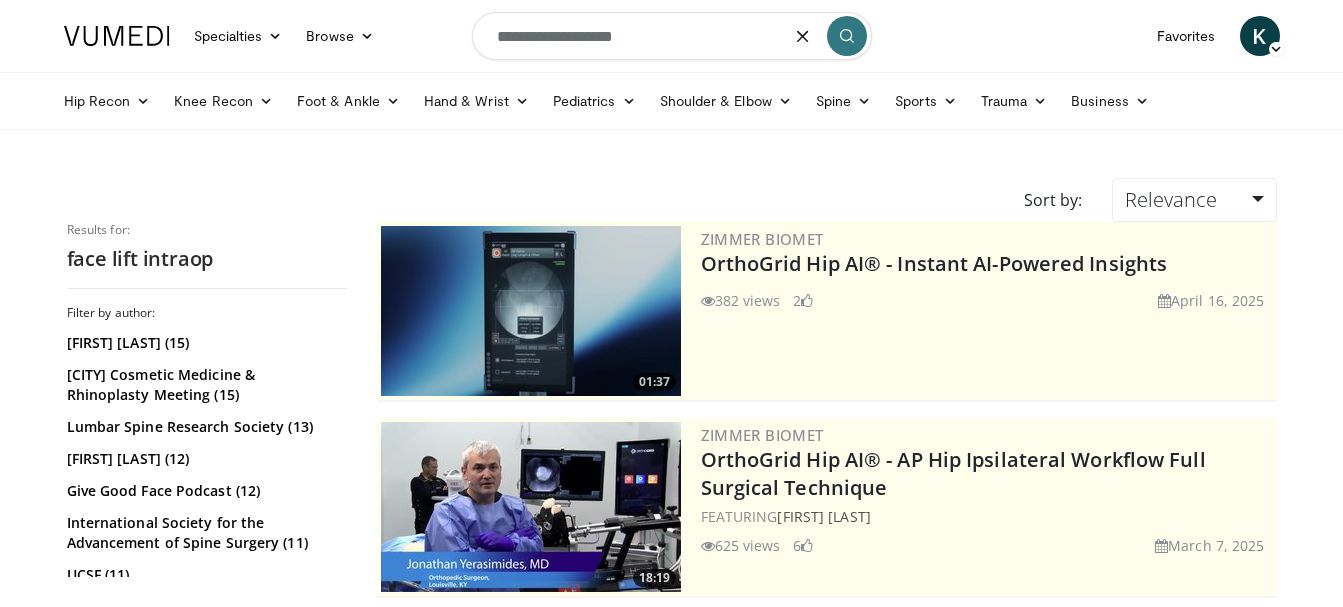 type on "**********" 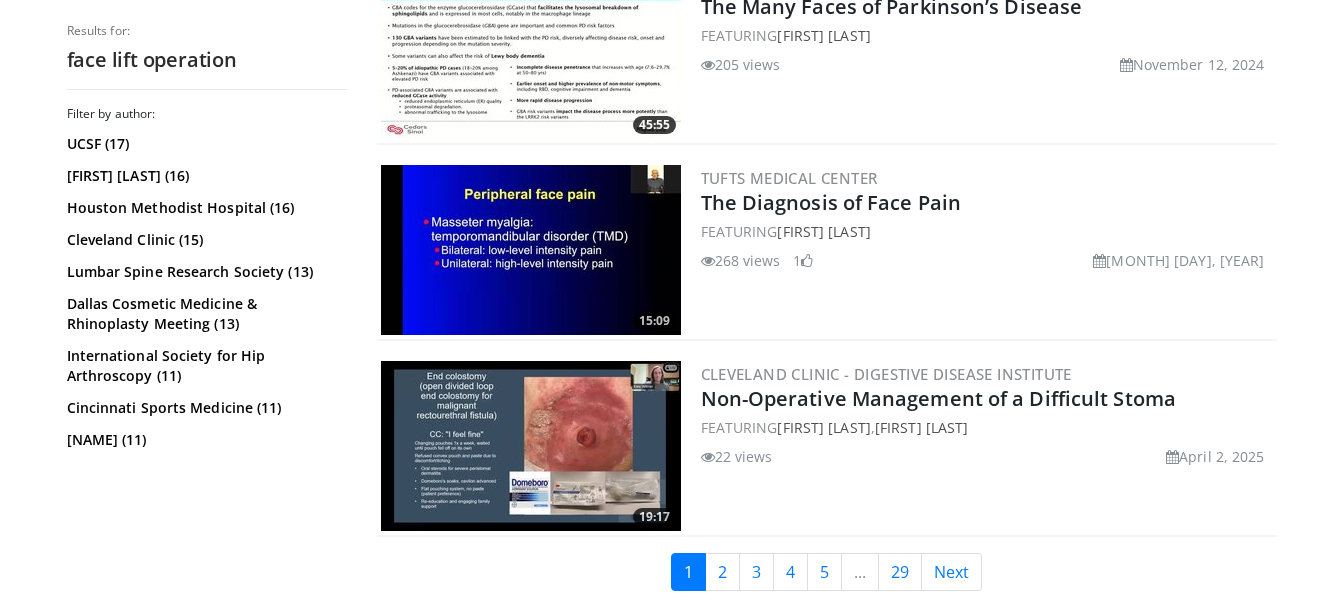 scroll, scrollTop: 5159, scrollLeft: 0, axis: vertical 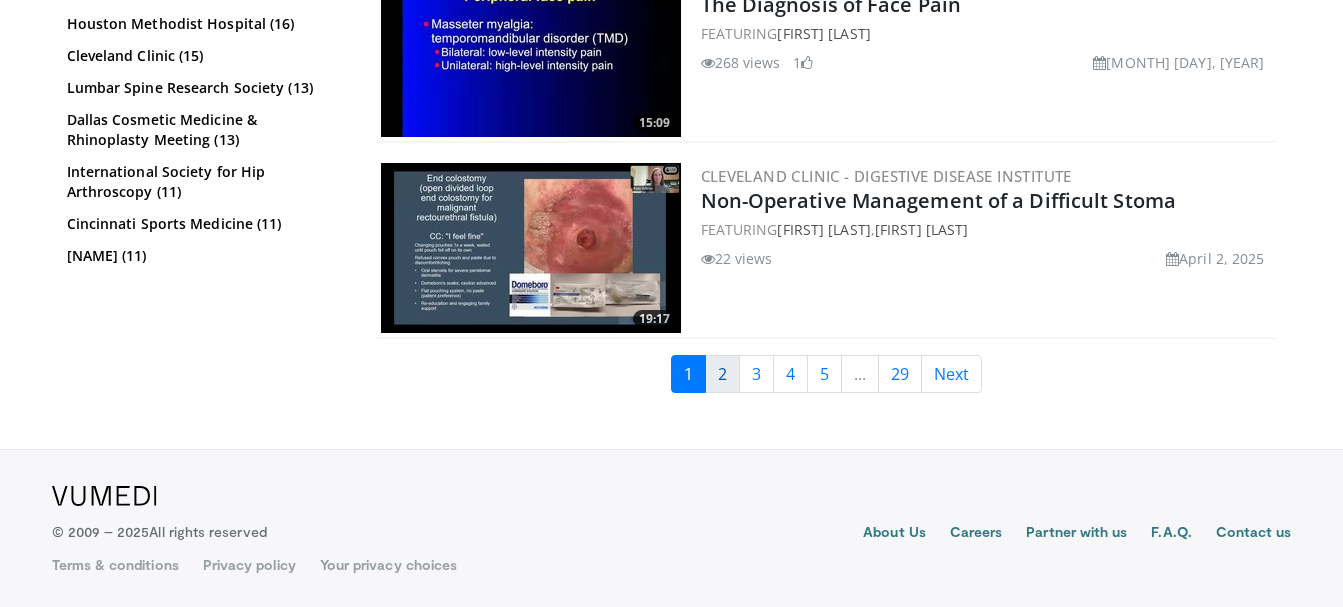 click on "2" at bounding box center [722, 374] 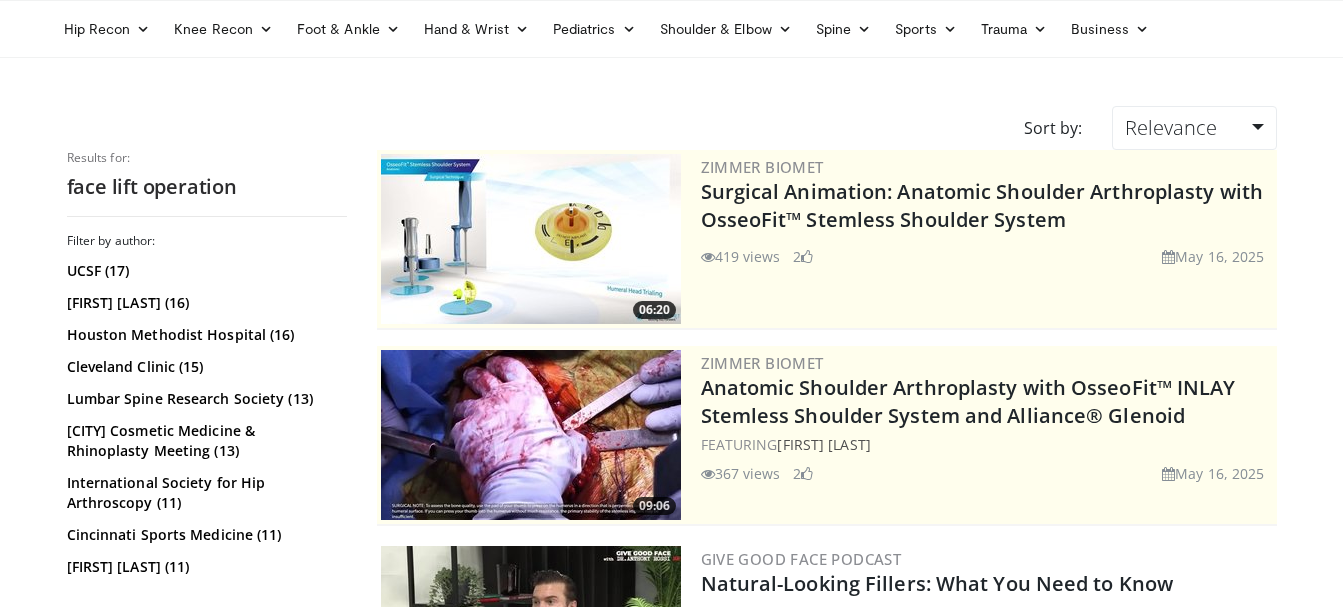 scroll, scrollTop: 0, scrollLeft: 0, axis: both 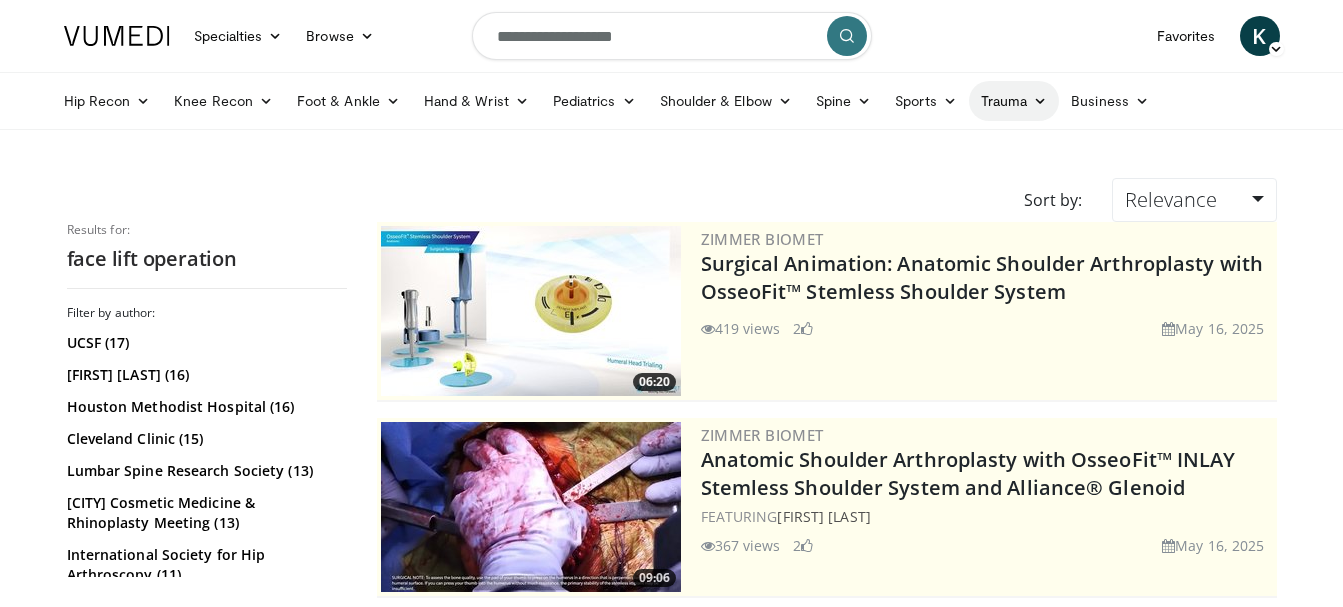 click on "Trauma" at bounding box center [1014, 101] 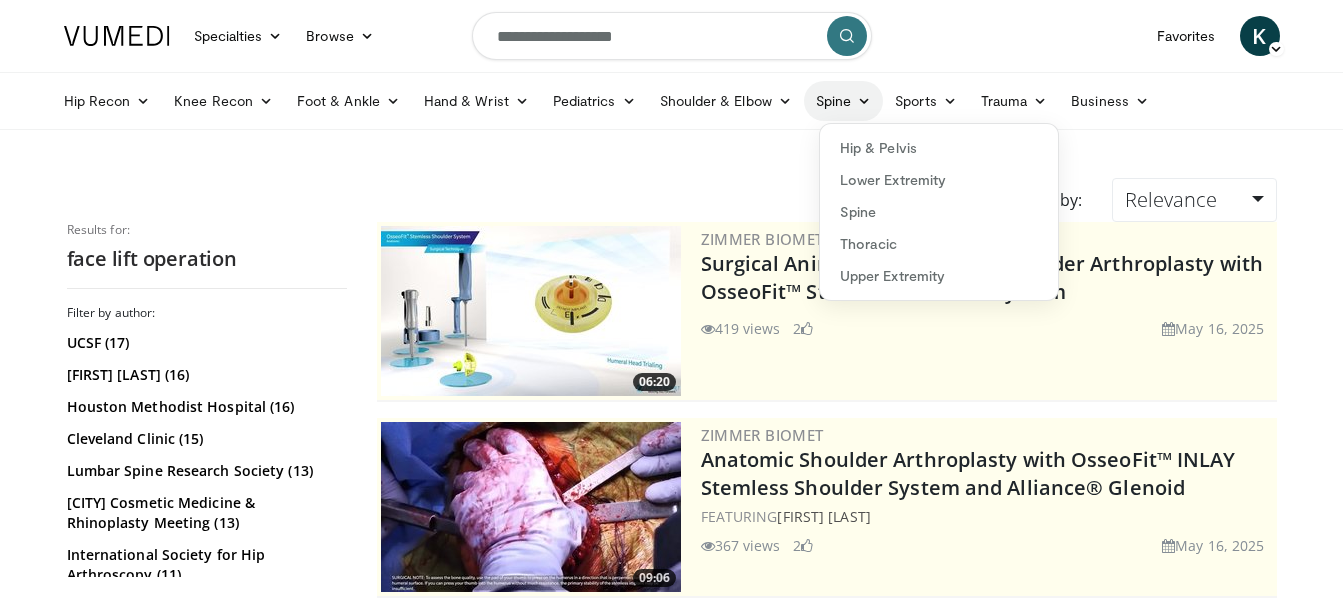 click on "Spine" at bounding box center [843, 101] 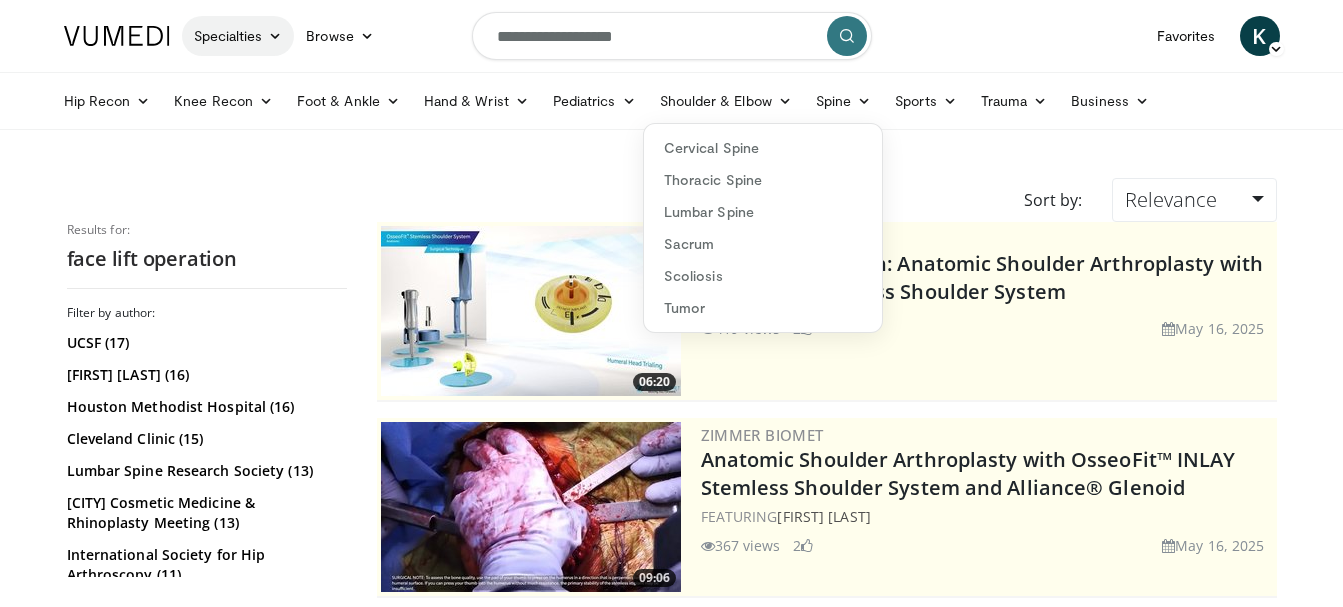 click on "Specialties" at bounding box center [238, 36] 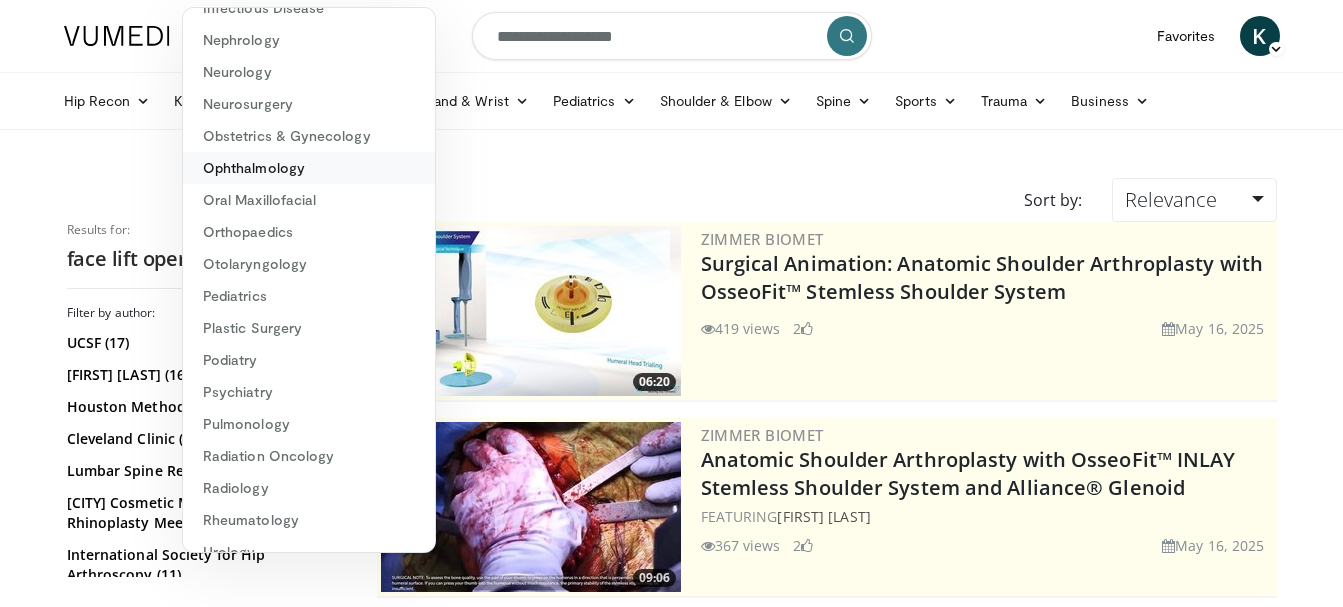 scroll, scrollTop: 368, scrollLeft: 0, axis: vertical 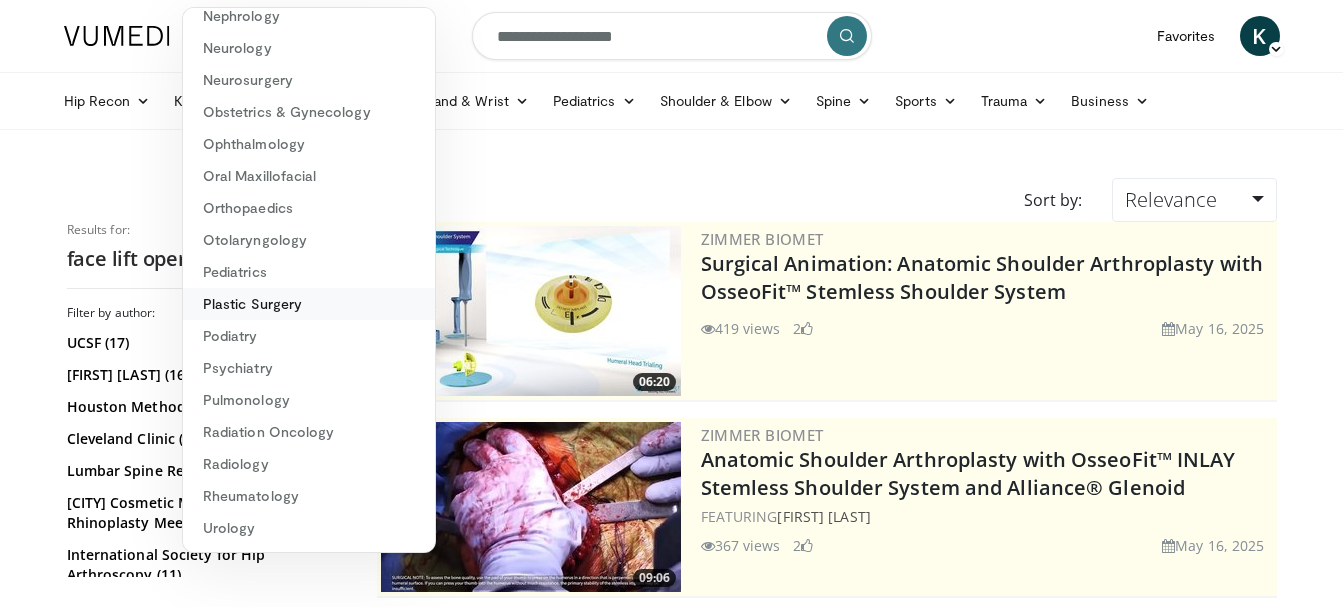 click on "Plastic Surgery" at bounding box center (309, 304) 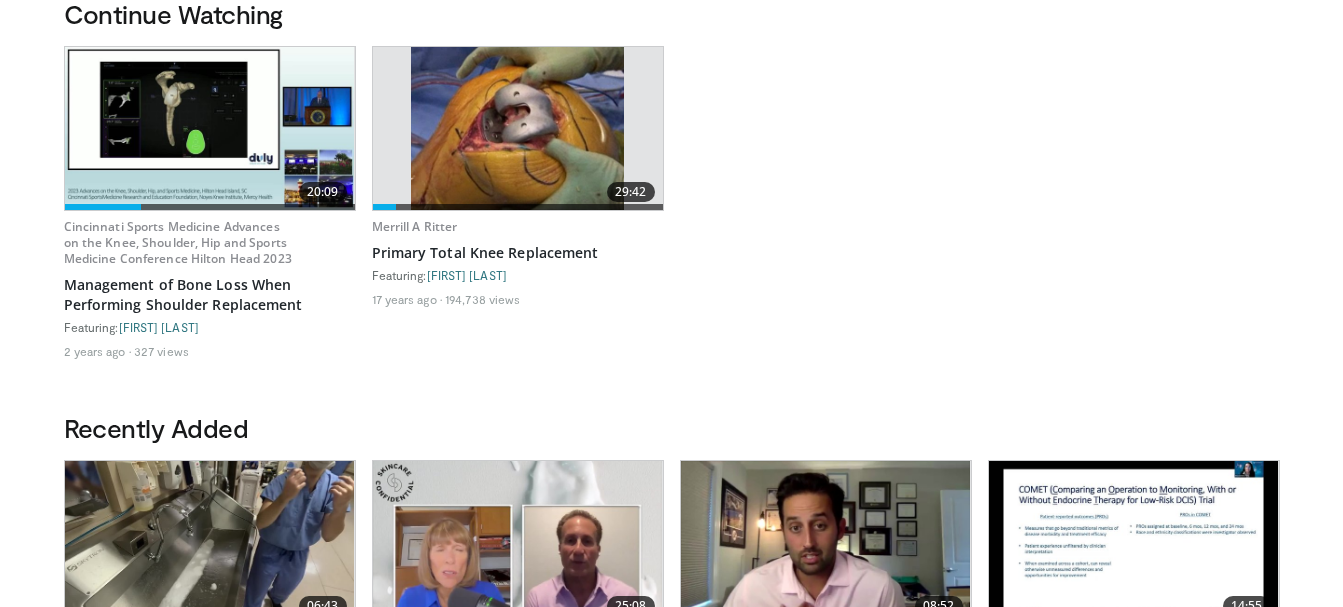 scroll, scrollTop: 900, scrollLeft: 0, axis: vertical 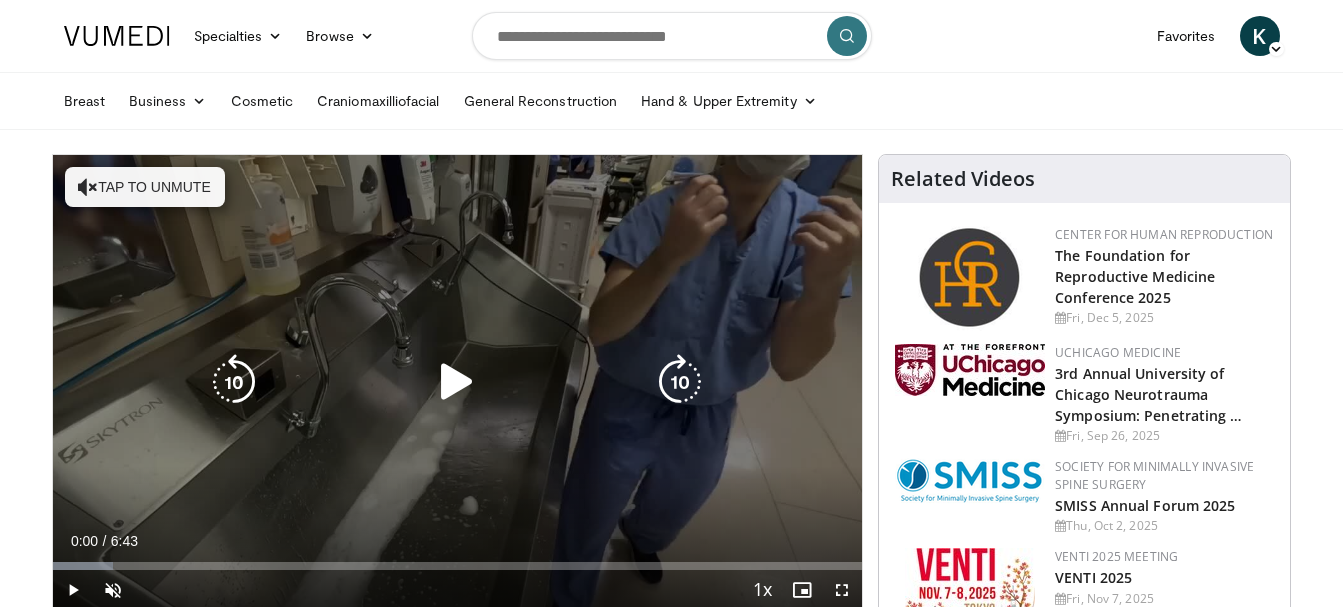 click at bounding box center [457, 382] 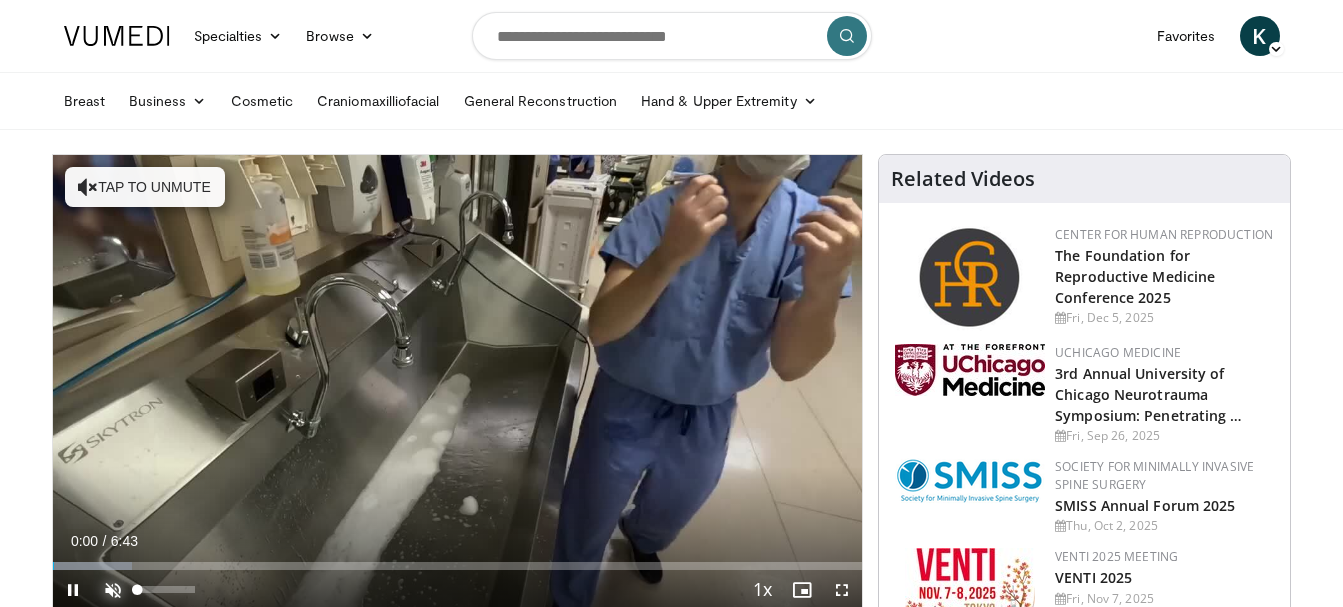 click at bounding box center [113, 590] 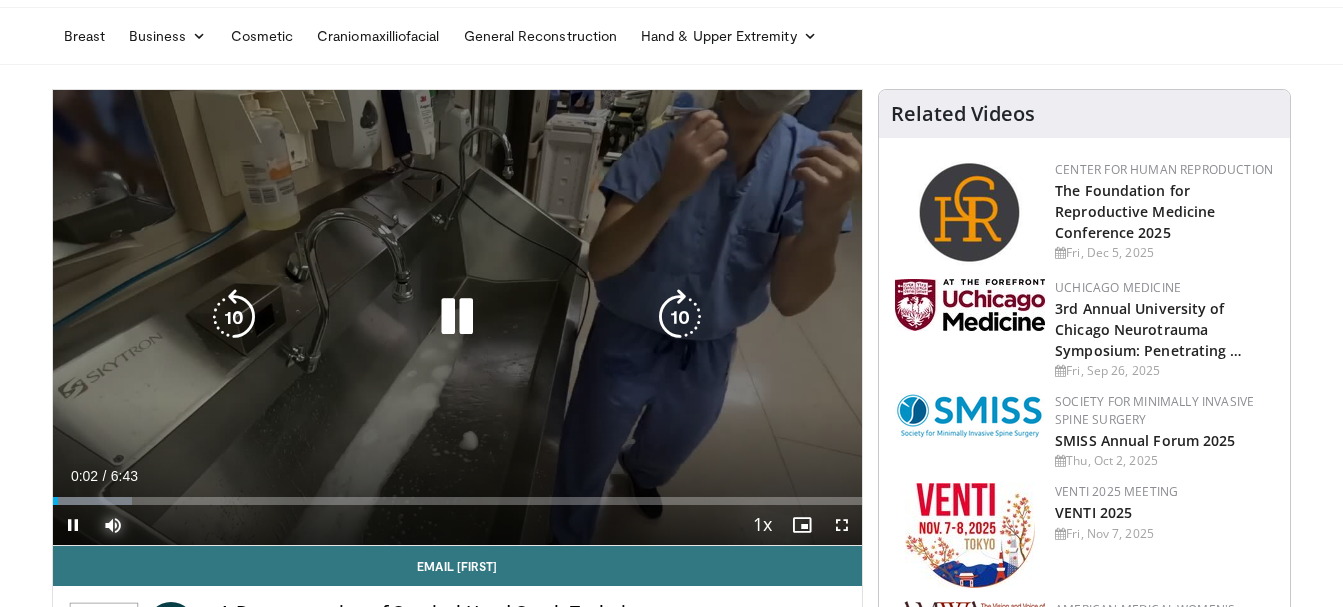 scroll, scrollTop: 100, scrollLeft: 0, axis: vertical 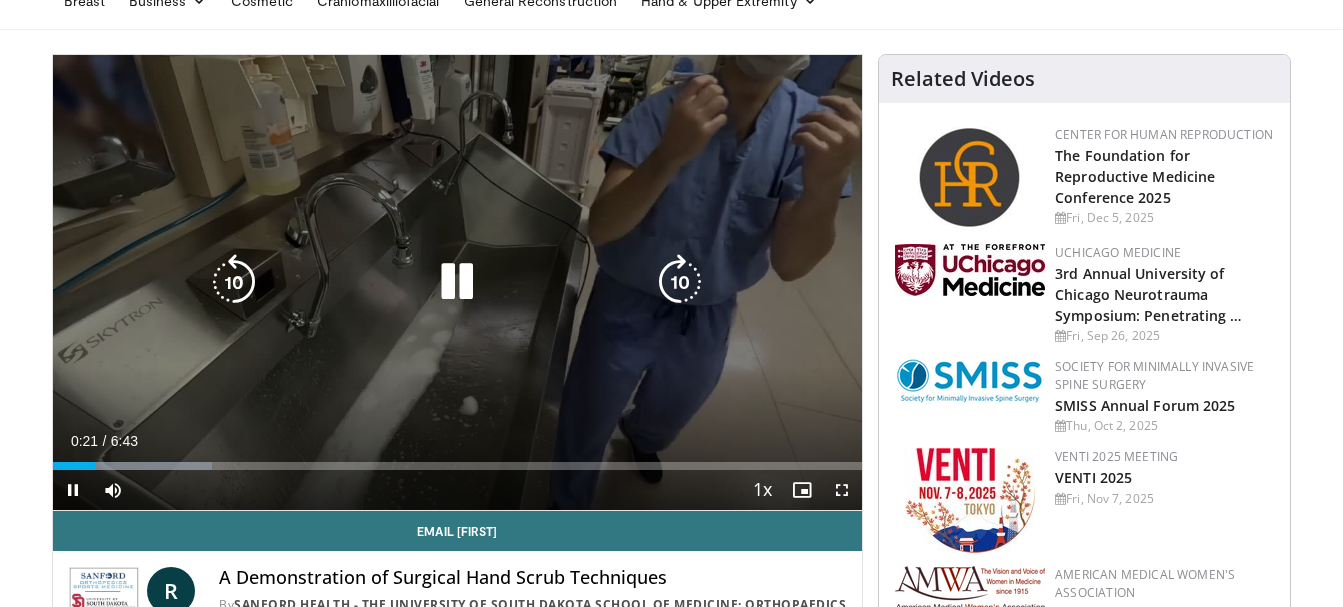 click on "10 seconds
Tap to unmute" at bounding box center [458, 282] 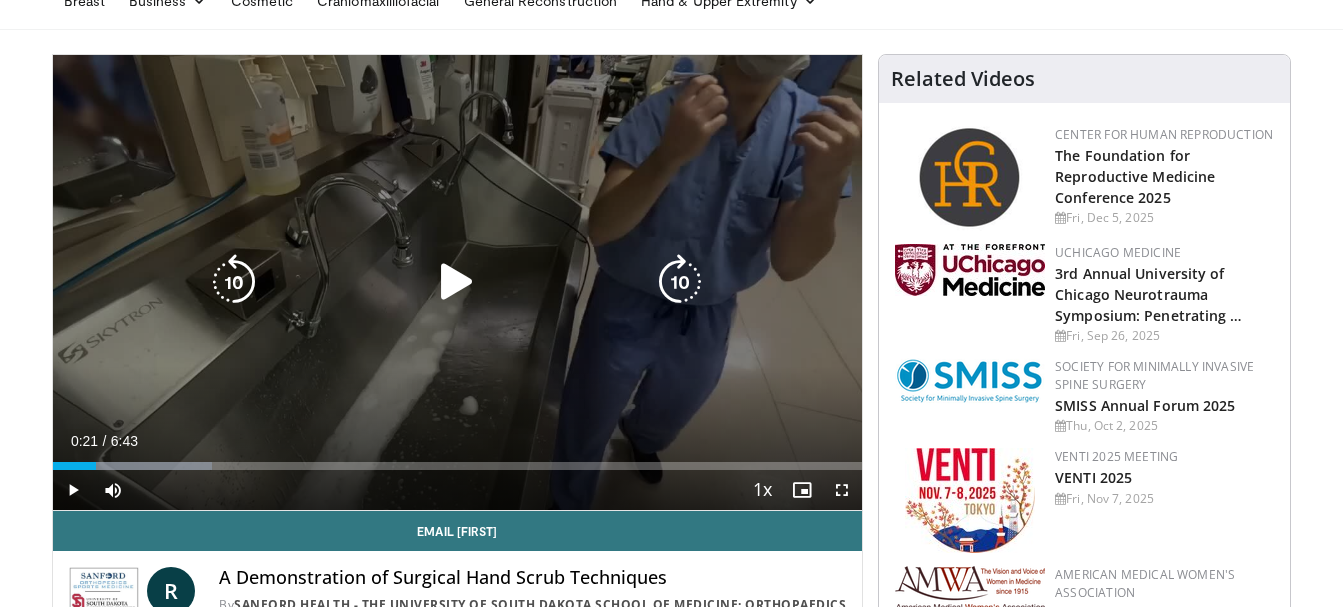 click on "10 seconds
Tap to unmute" at bounding box center [458, 282] 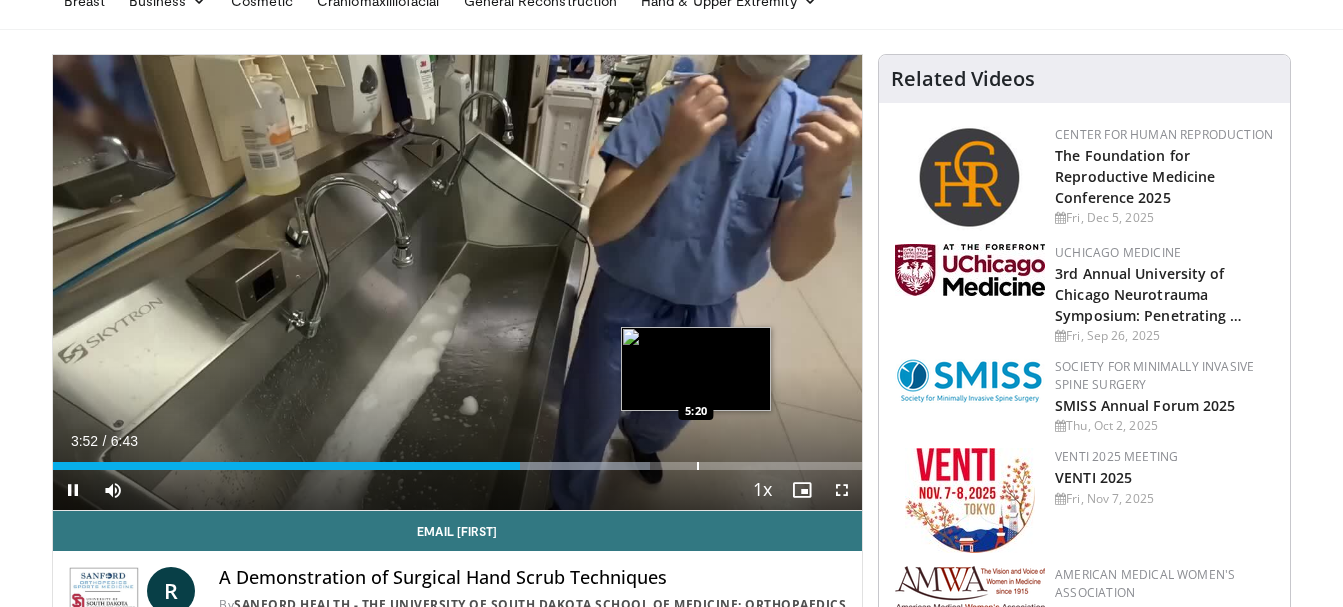 click at bounding box center [698, 466] 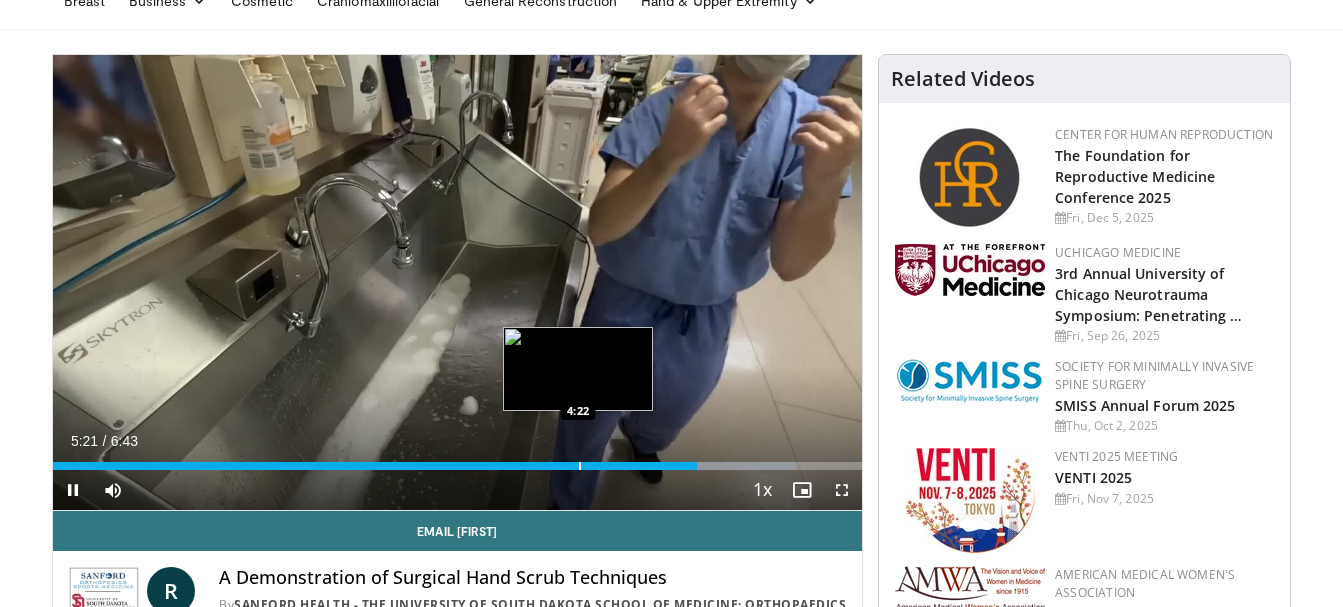 click on "Loaded :  91.80% 5:21 4:22" at bounding box center (458, 460) 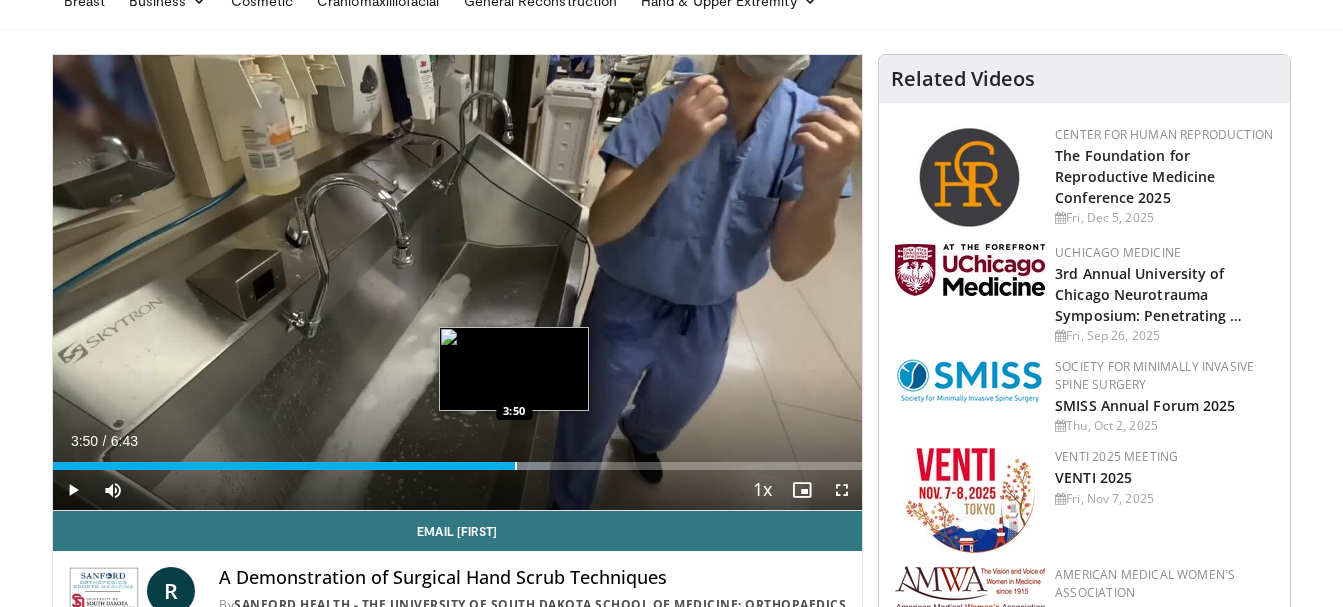 click at bounding box center [516, 466] 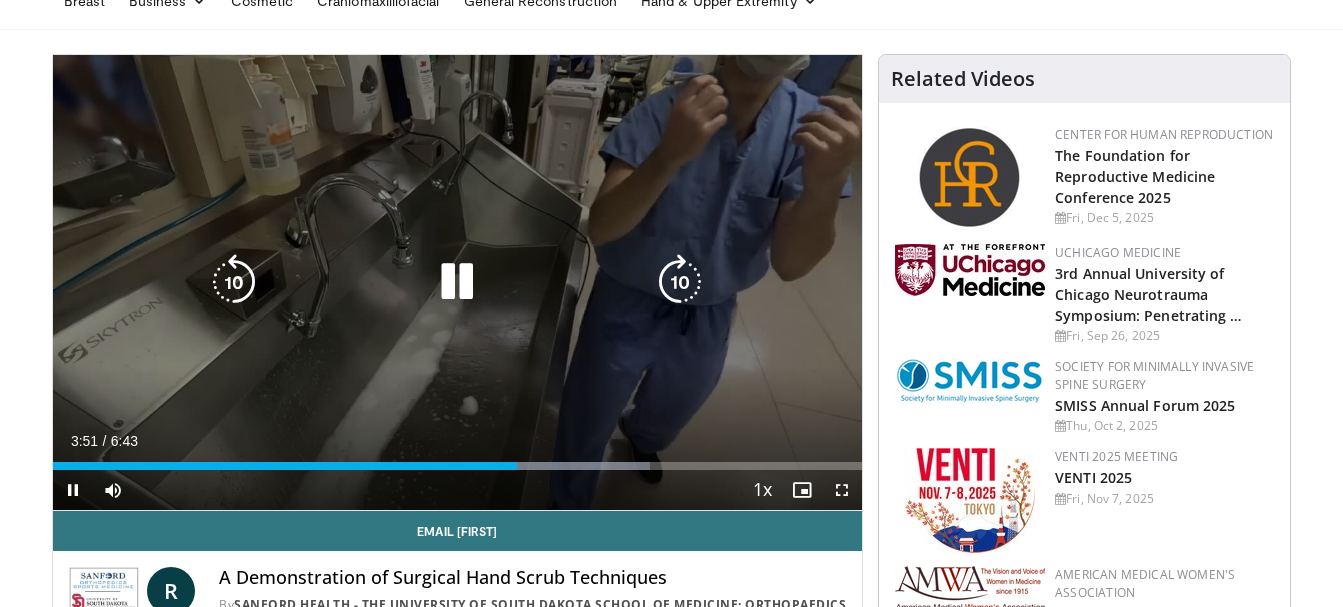 click on "10 seconds
Tap to unmute" at bounding box center (458, 282) 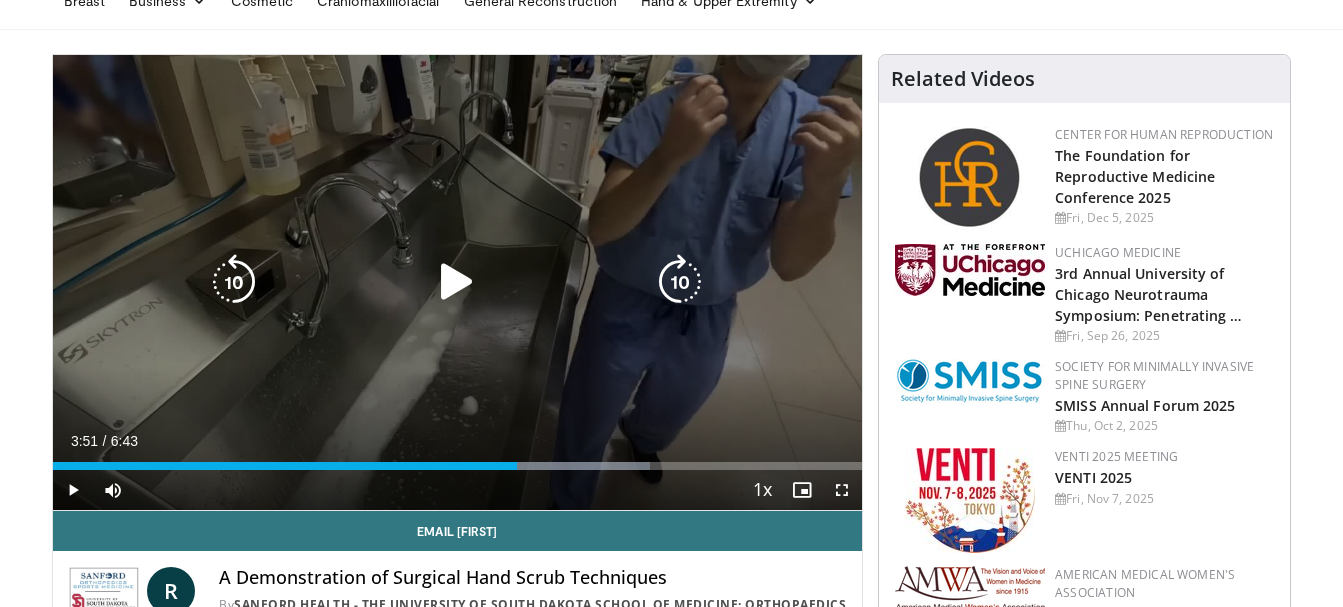click at bounding box center (457, 282) 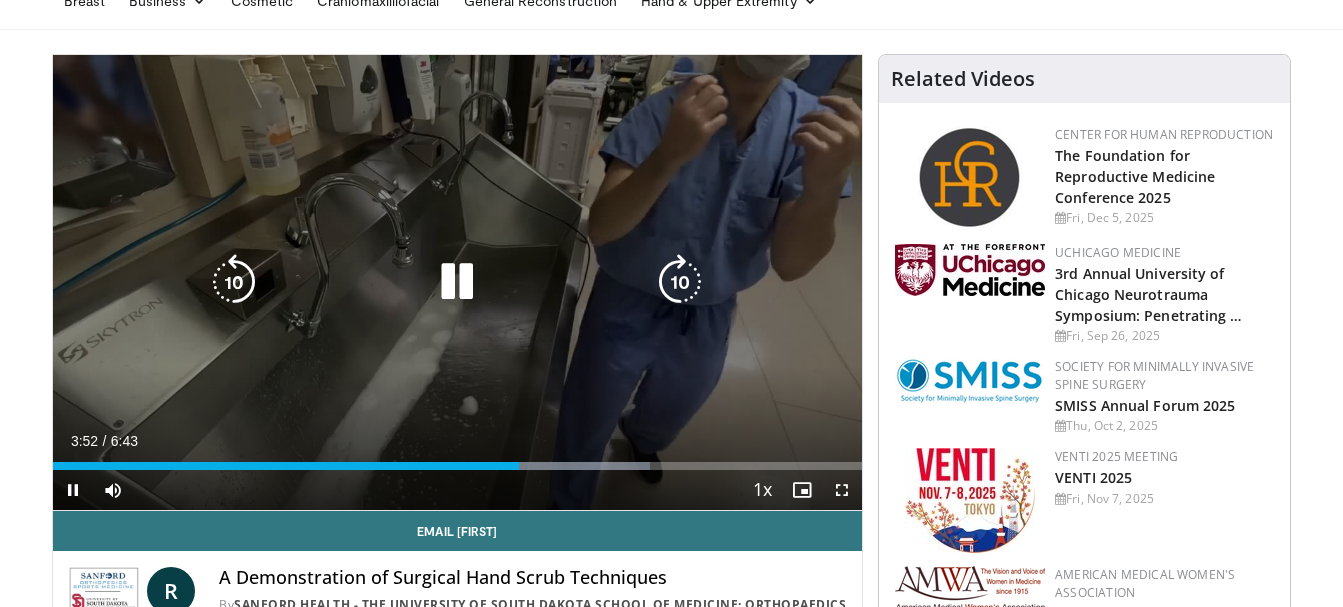 type 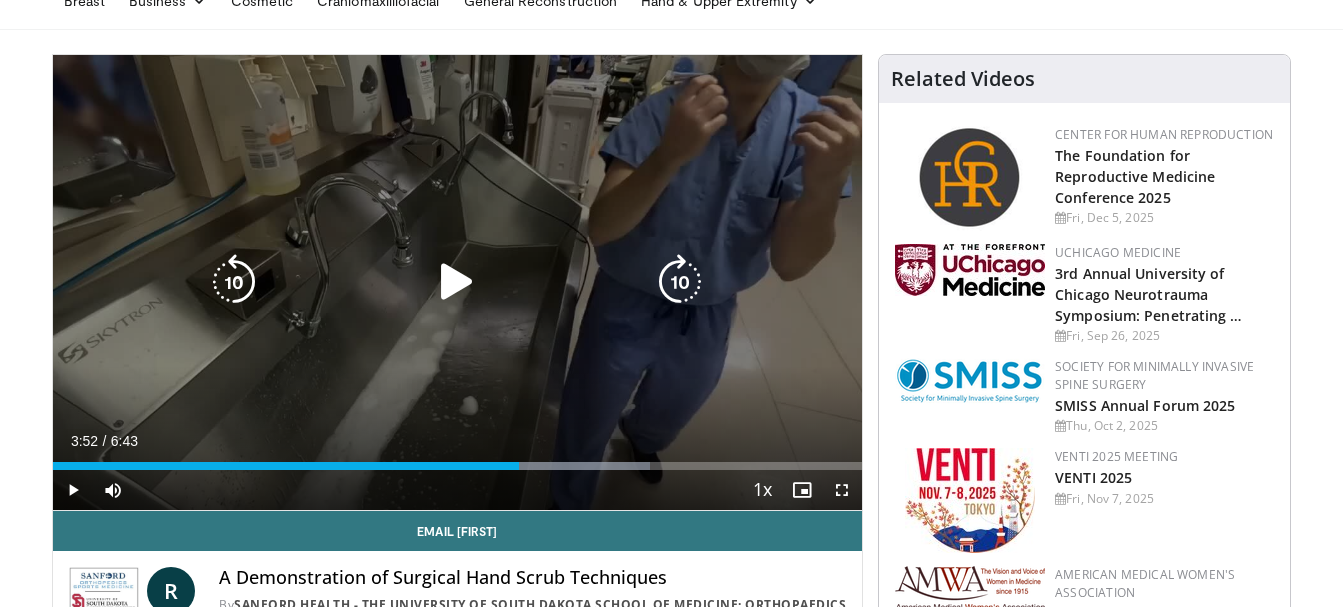 click at bounding box center (457, 282) 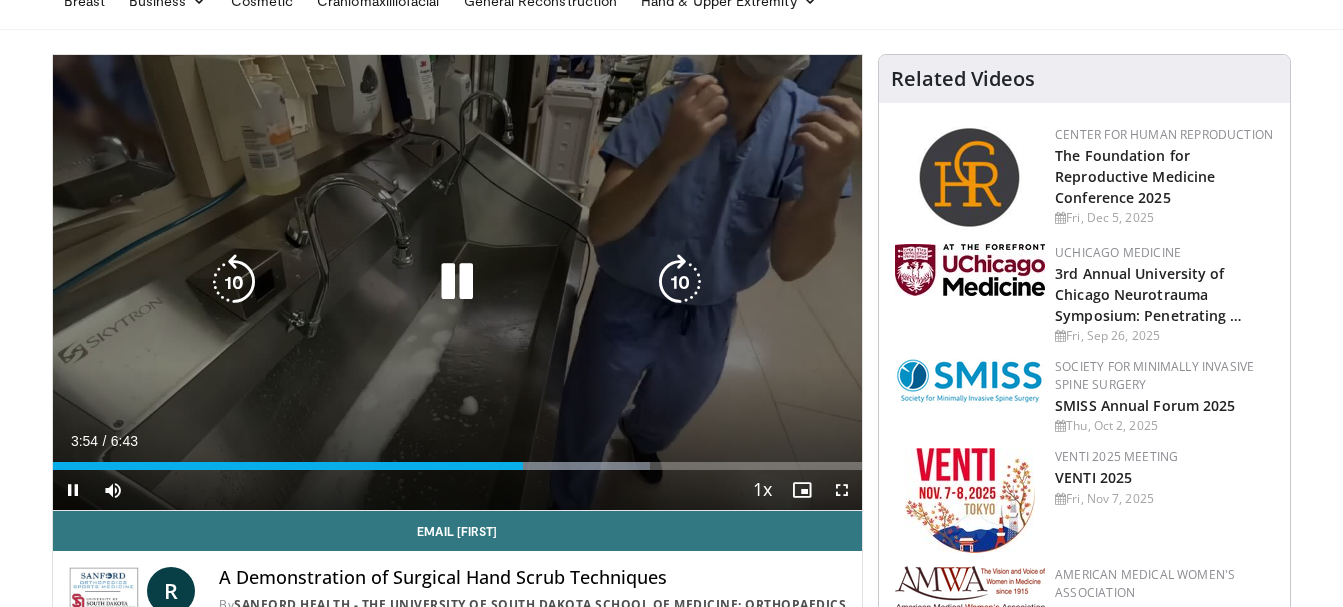 click at bounding box center [457, 282] 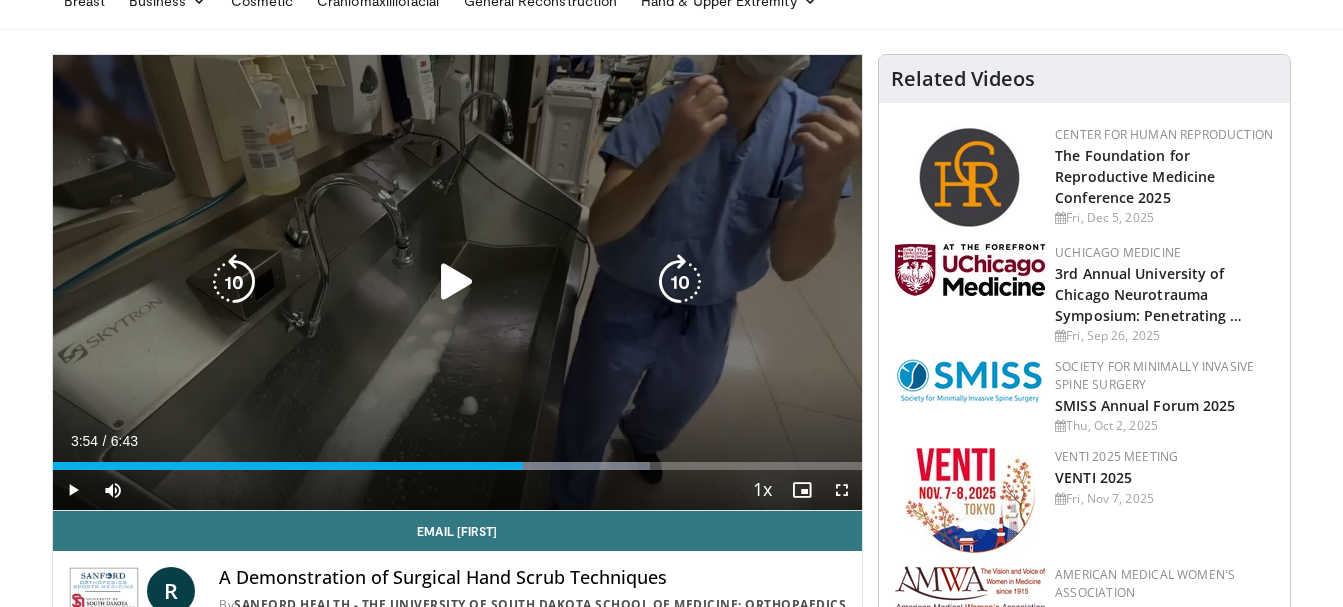 click on "10 seconds
Tap to unmute" at bounding box center (458, 282) 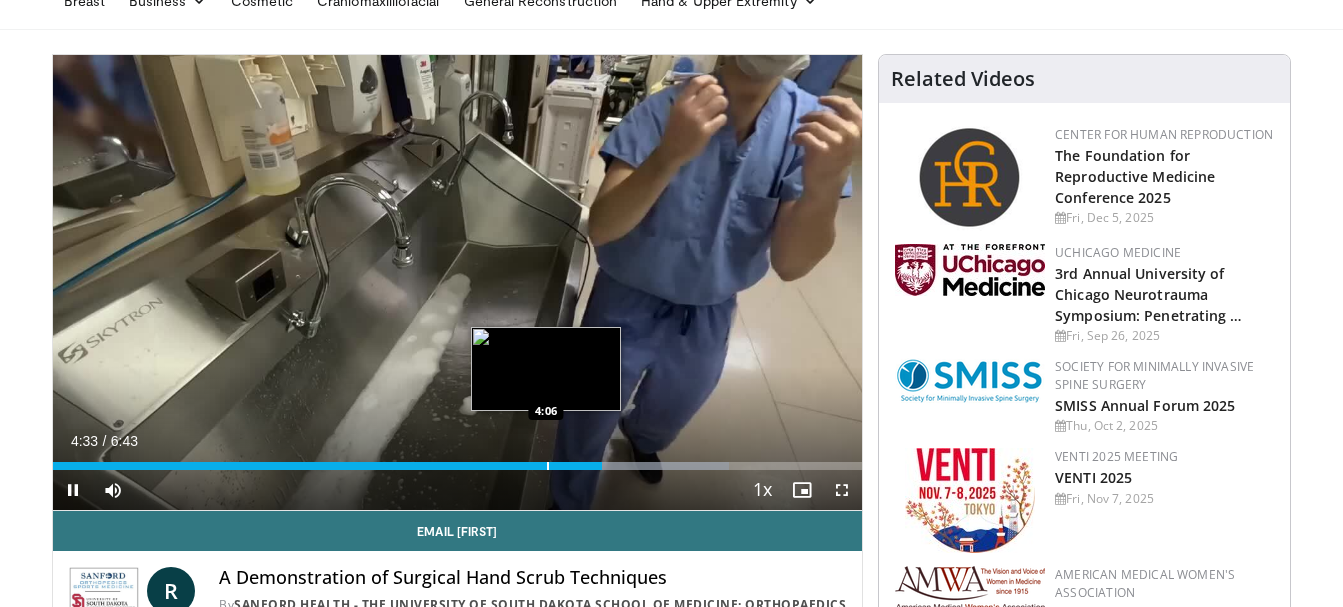 click at bounding box center (548, 466) 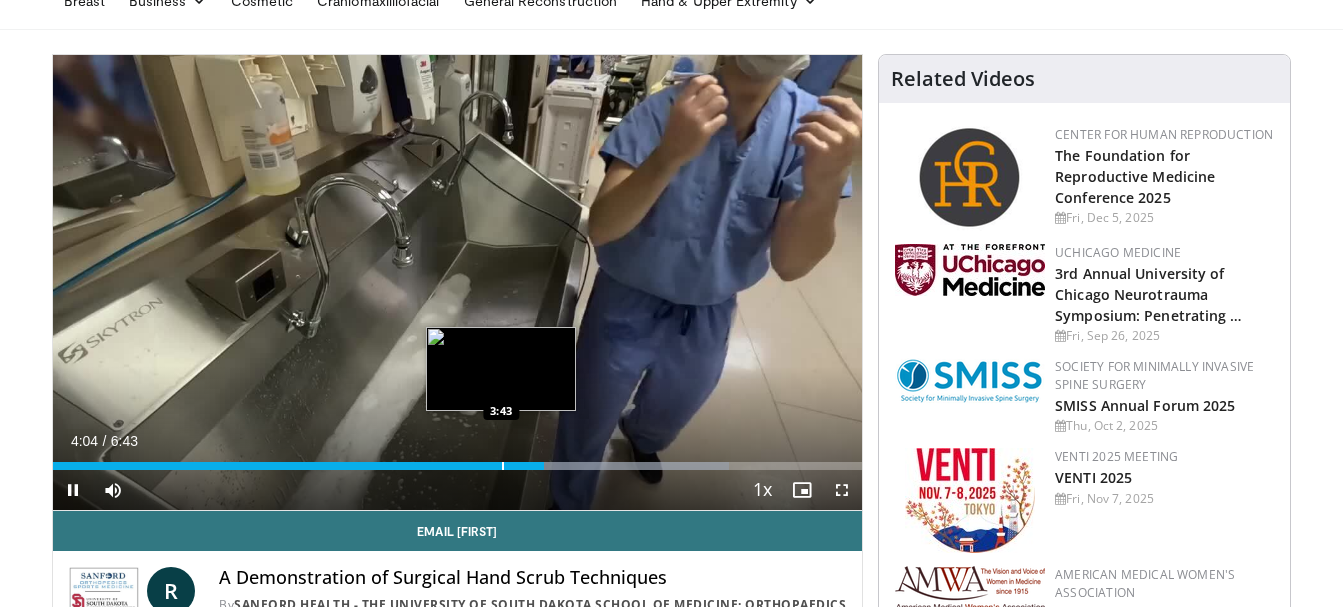 click on "Loaded :  83.58% 4:04 3:43" at bounding box center (458, 460) 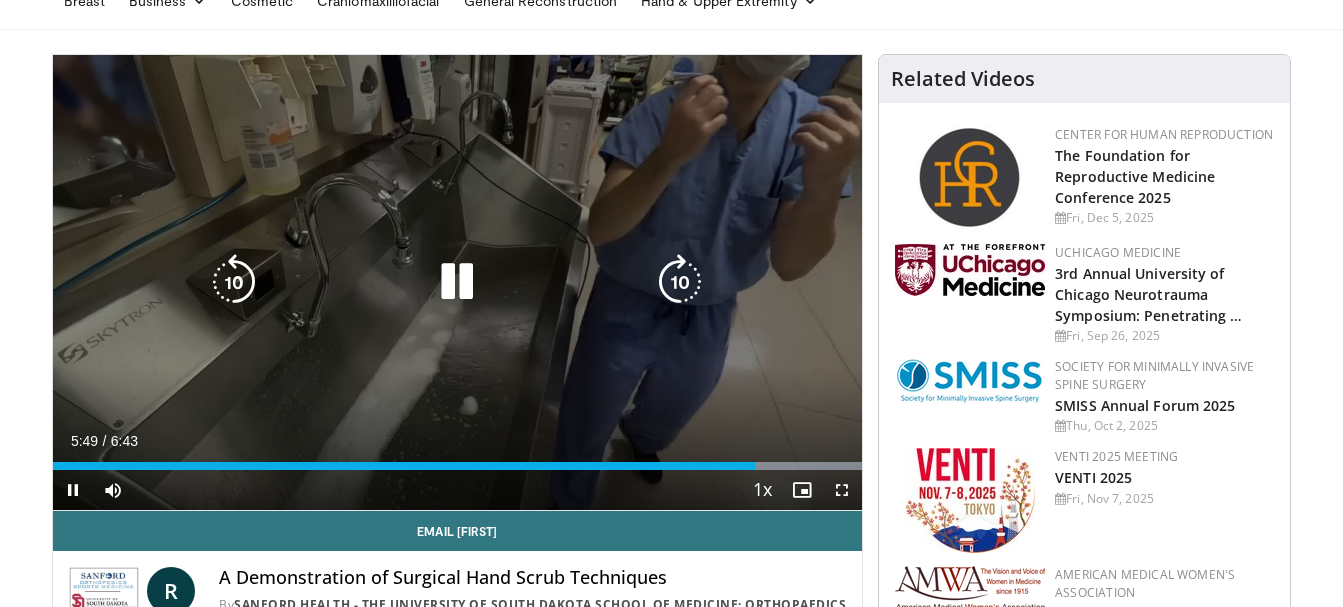 click at bounding box center (457, 282) 